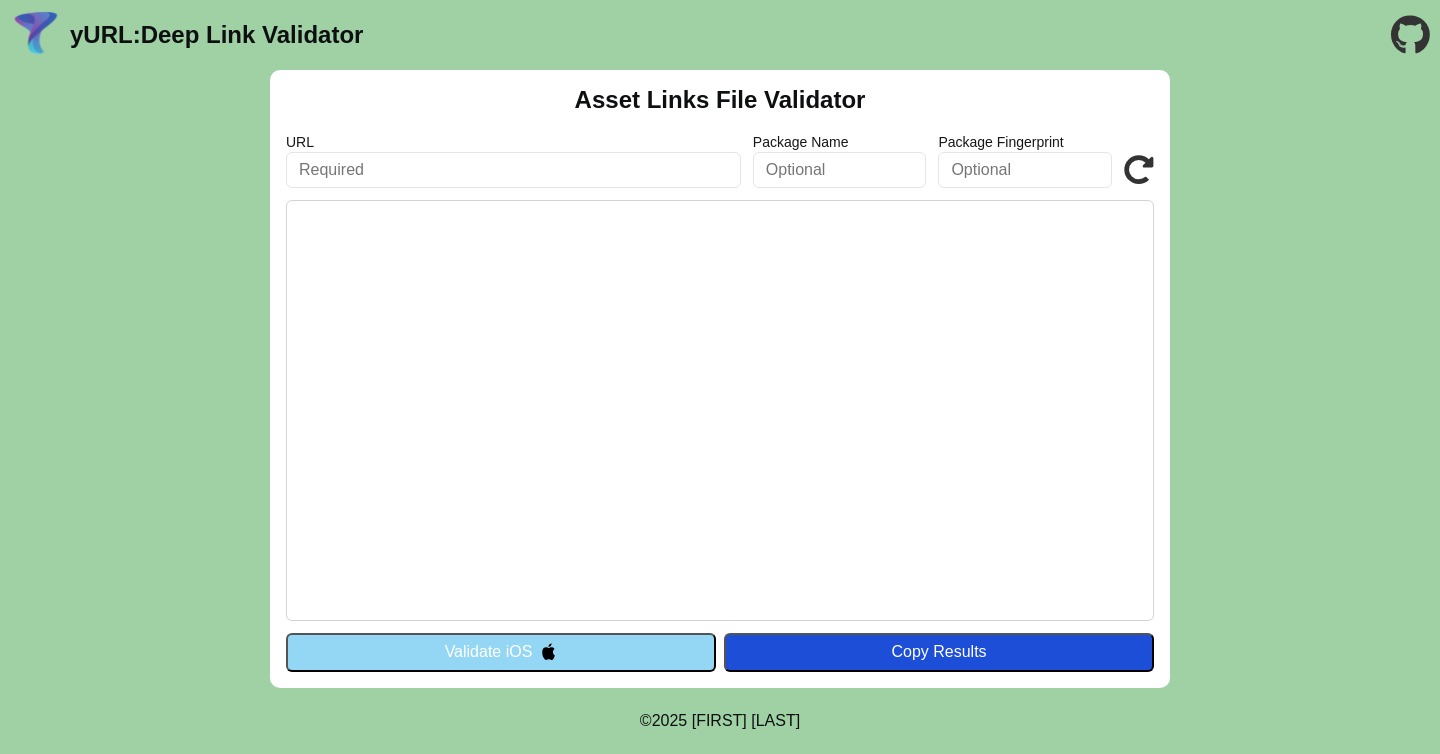 scroll, scrollTop: 0, scrollLeft: 0, axis: both 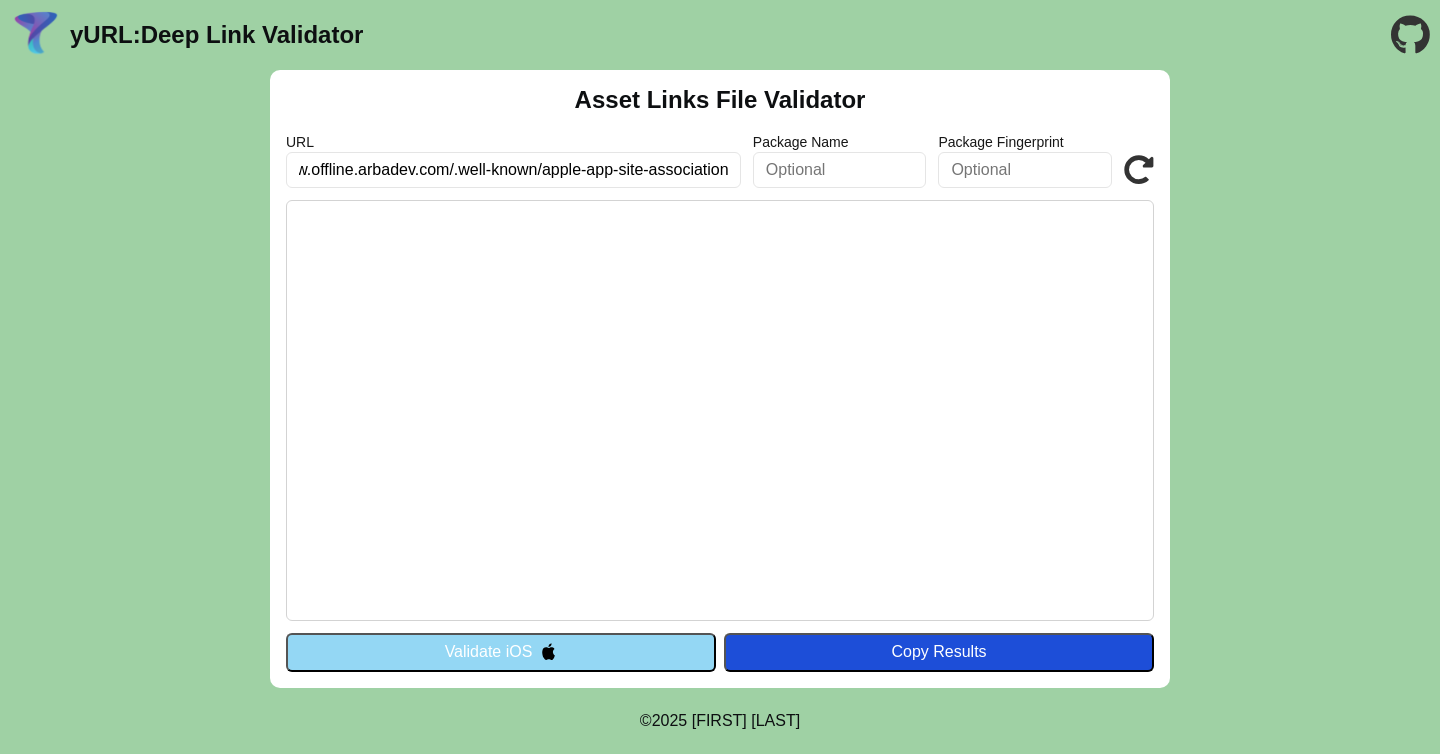 type on "https://www.offline.arbadev.com/.well-known/apple-app-site-association" 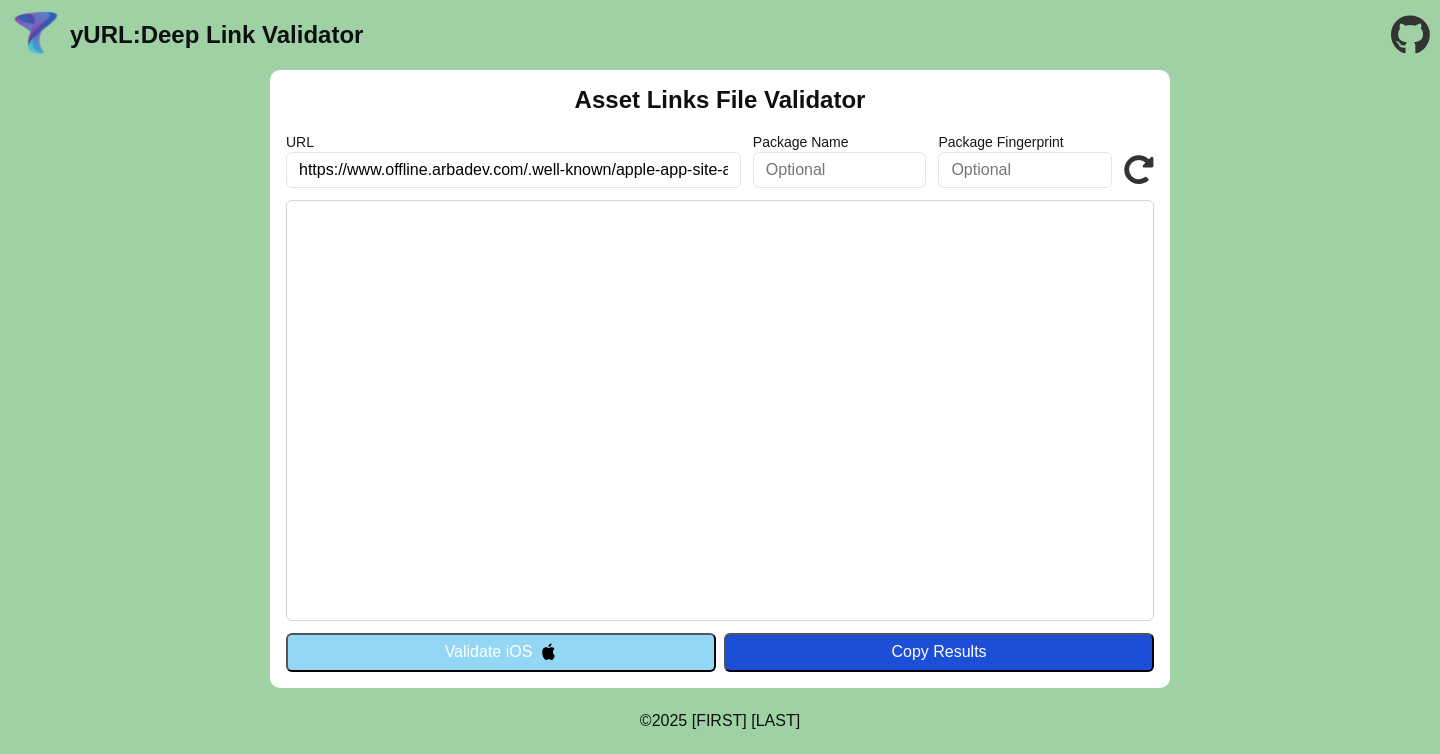 click at bounding box center [1139, 170] 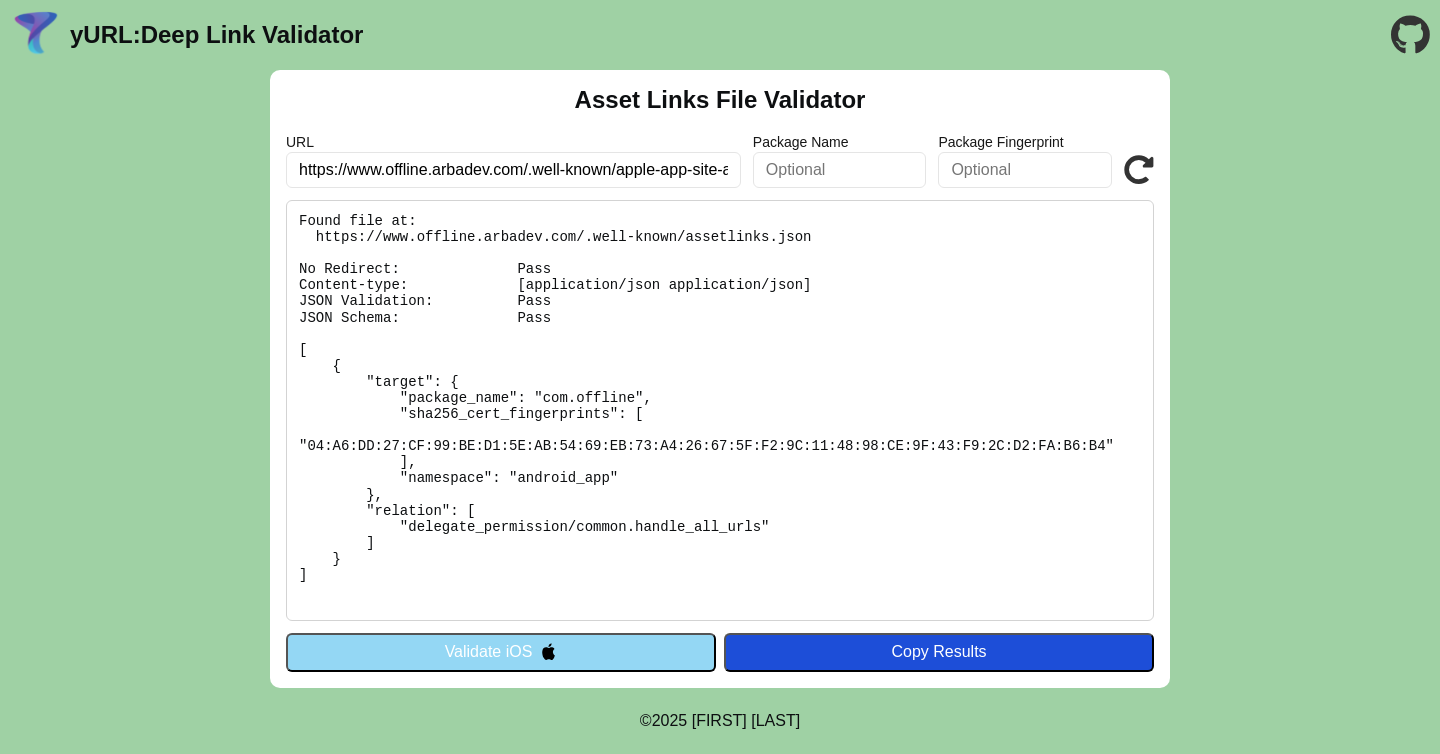 scroll, scrollTop: 0, scrollLeft: 0, axis: both 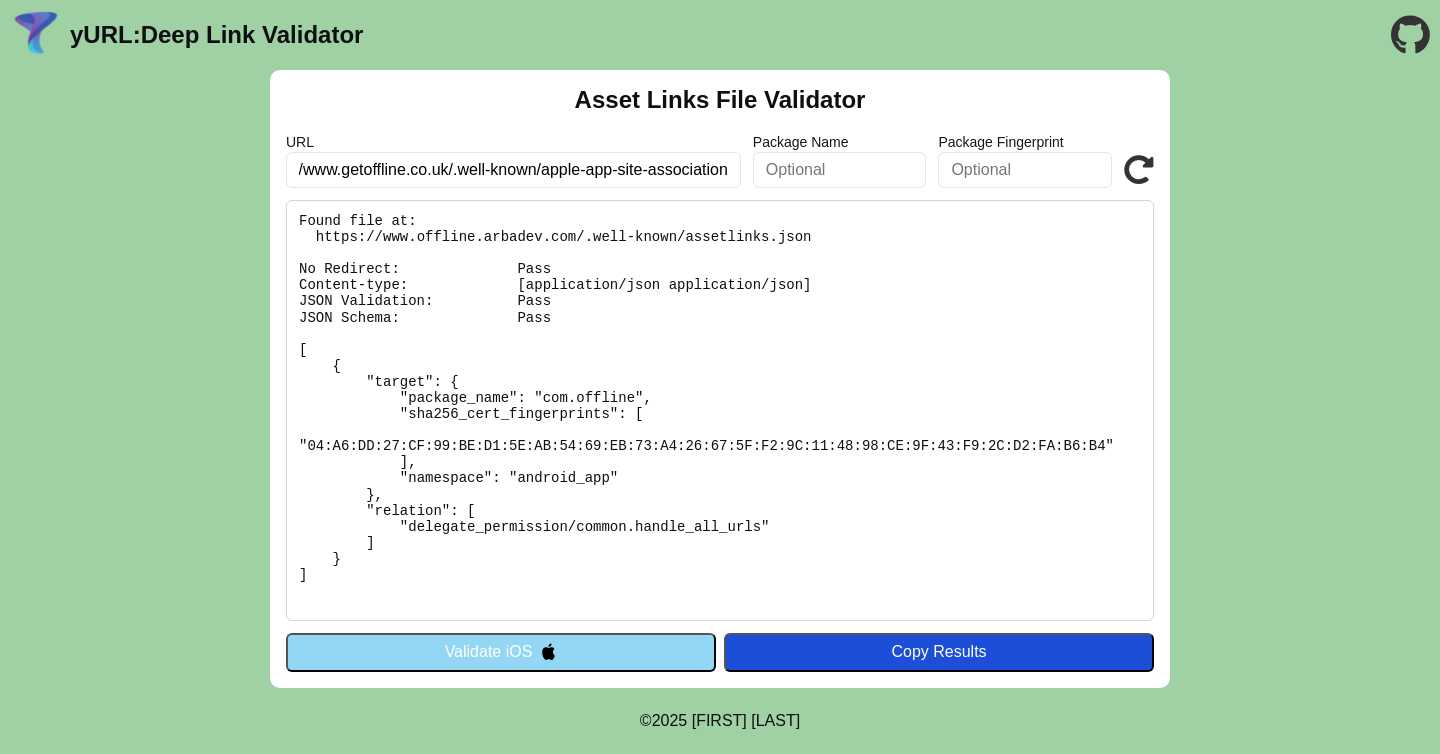 type on "https://www.getoffline.co.uk/.well-known/apple-app-site-association" 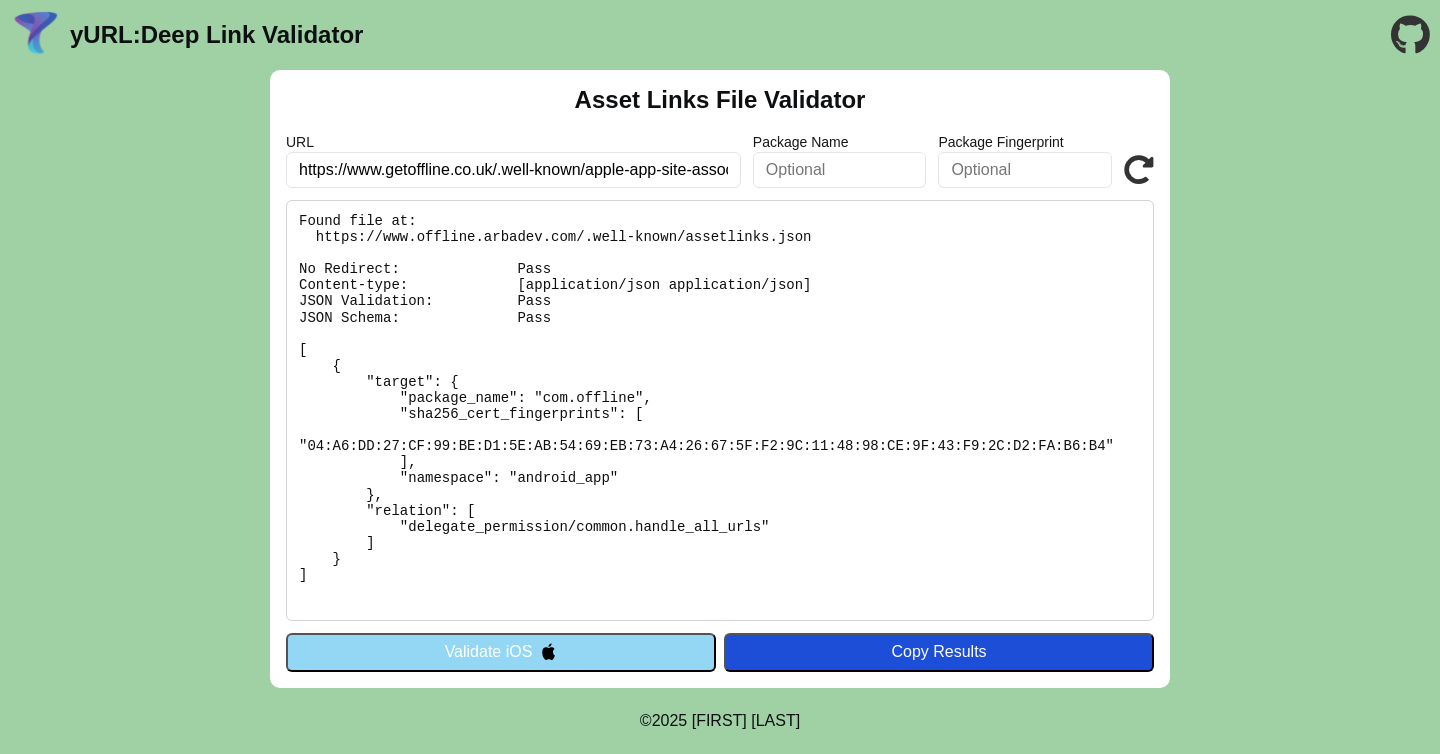 click at bounding box center [1139, 170] 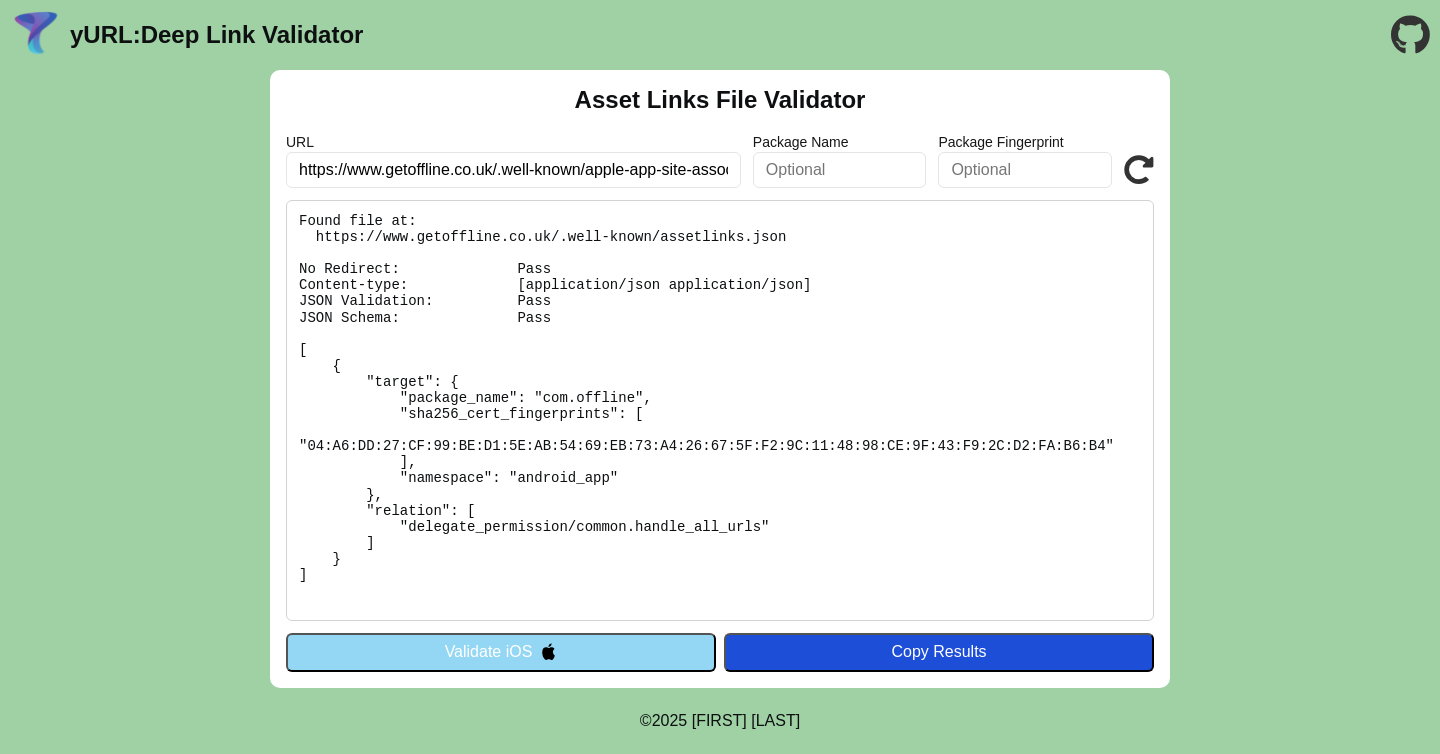 scroll, scrollTop: 0, scrollLeft: 0, axis: both 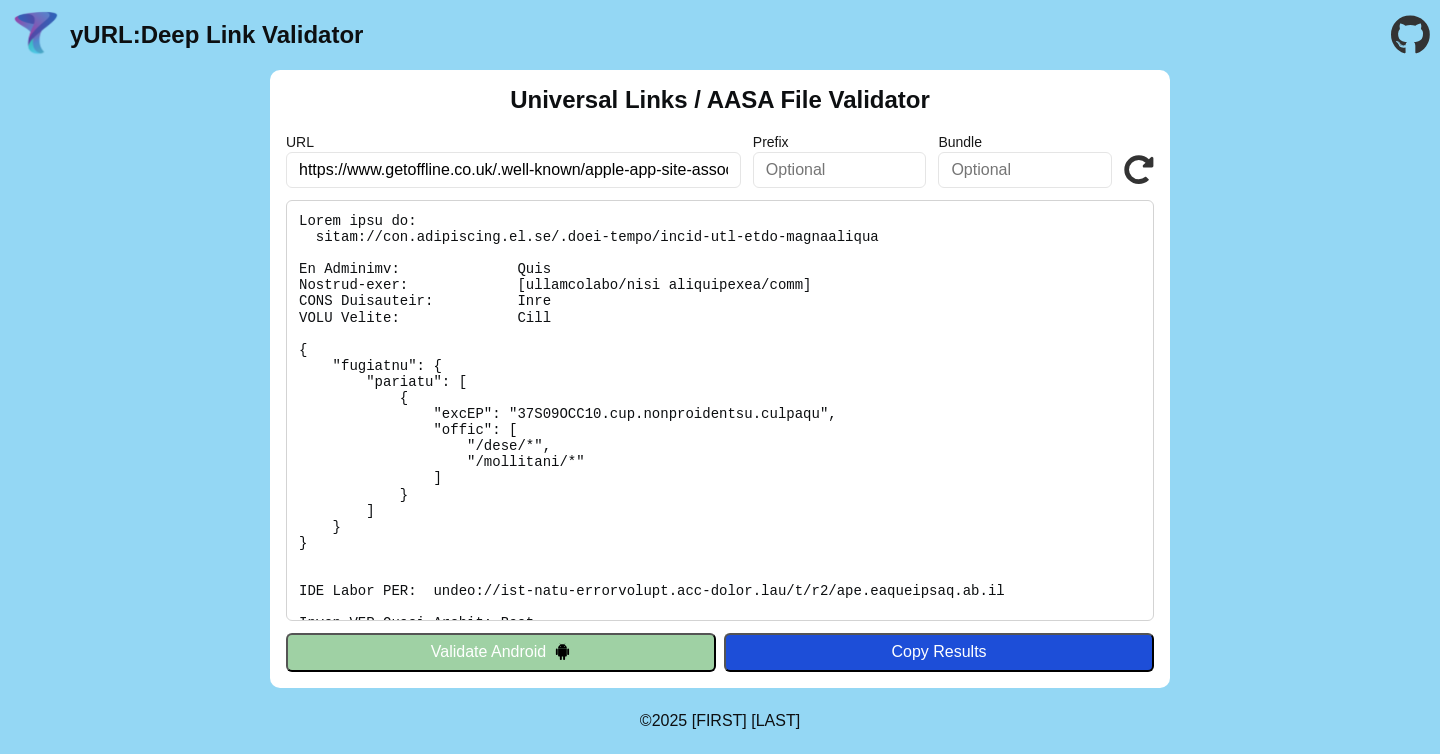 click at bounding box center (1139, 170) 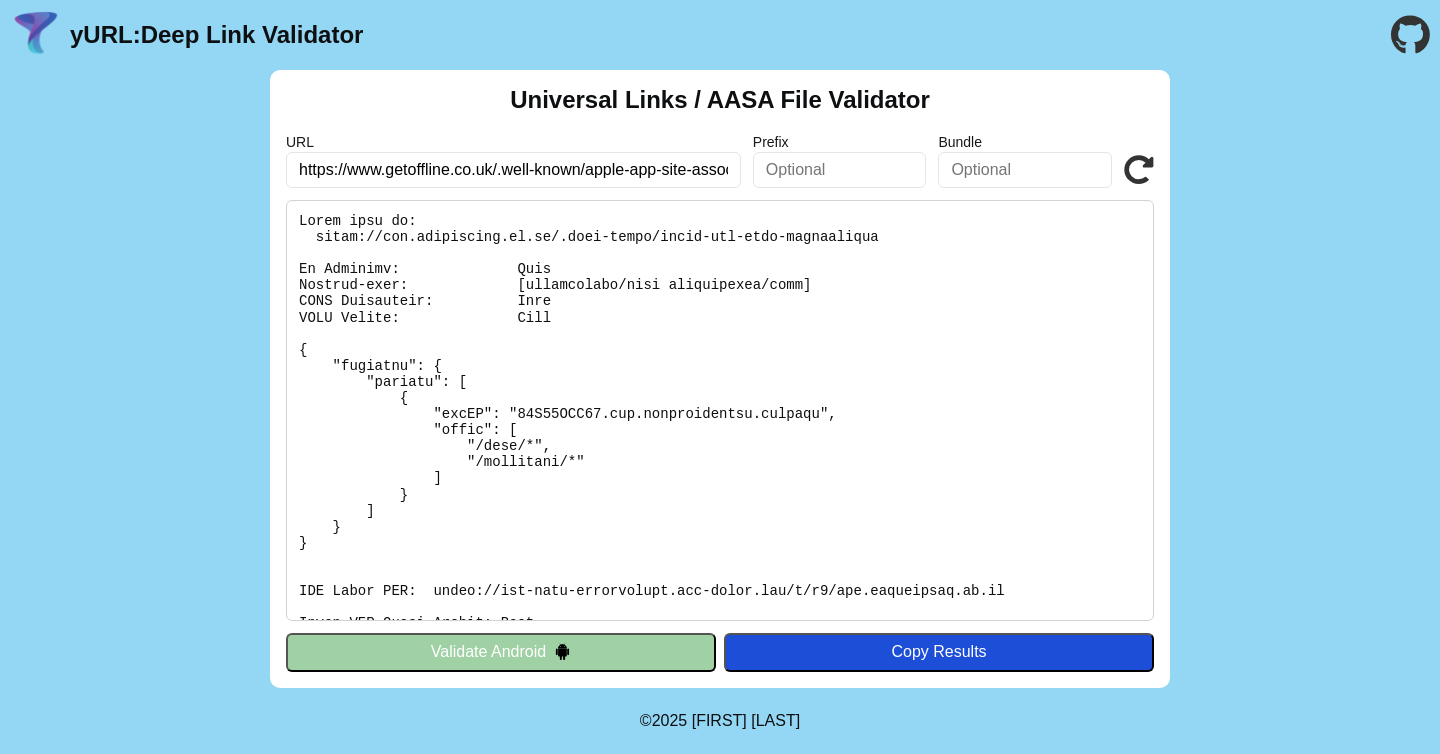 scroll, scrollTop: 0, scrollLeft: 0, axis: both 